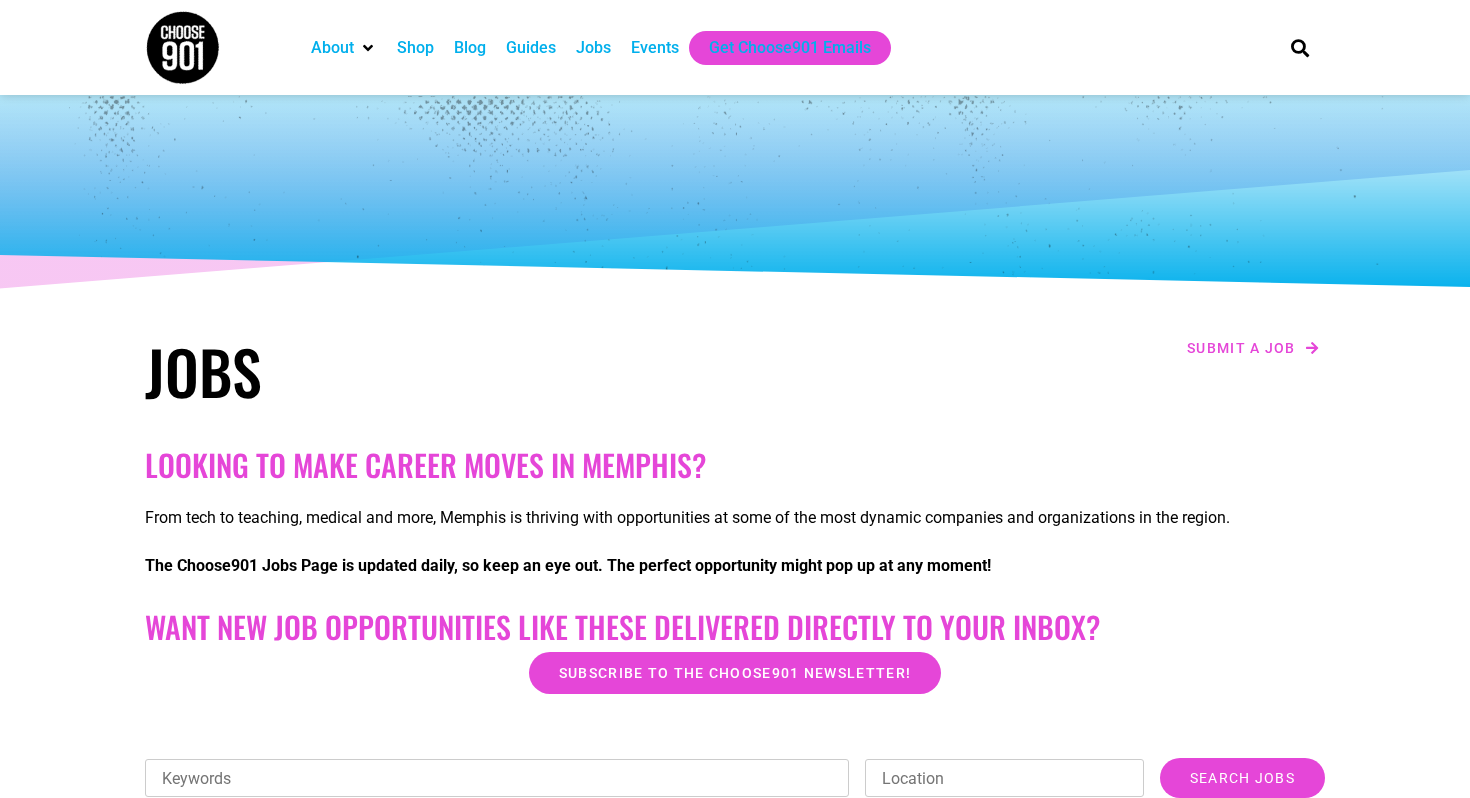 scroll, scrollTop: 300, scrollLeft: 0, axis: vertical 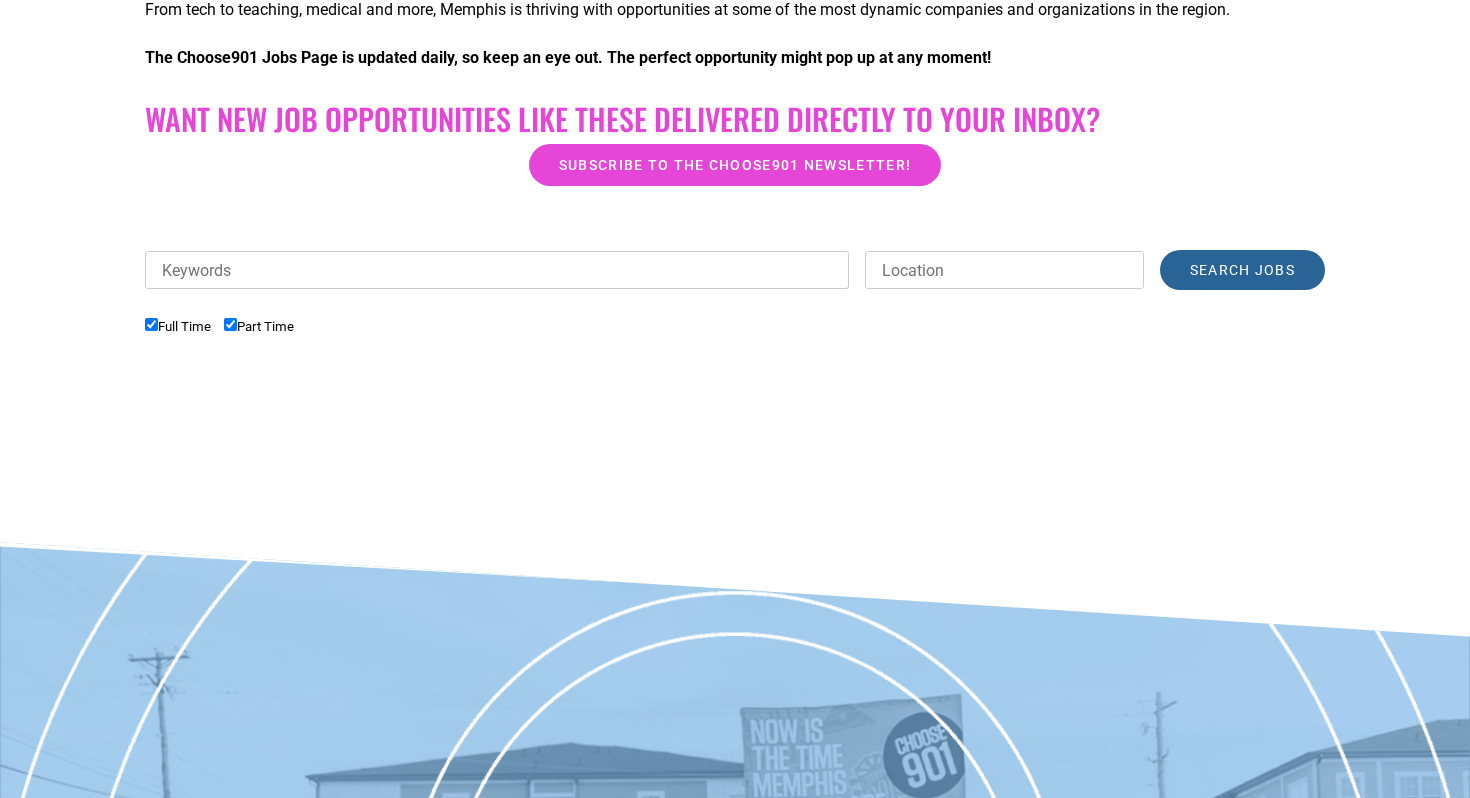 click on "Search Jobs" at bounding box center (1242, 270) 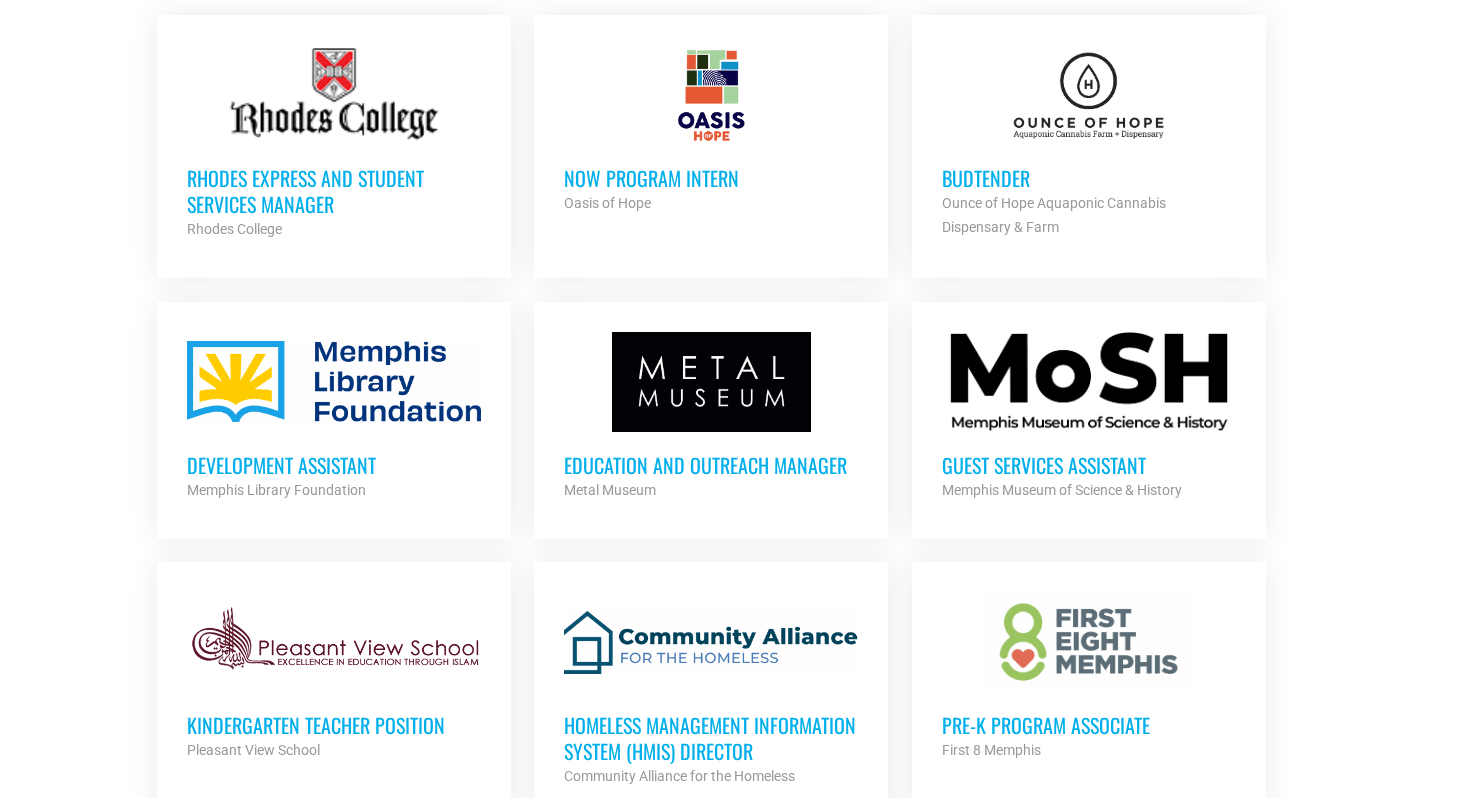 scroll, scrollTop: 905, scrollLeft: 0, axis: vertical 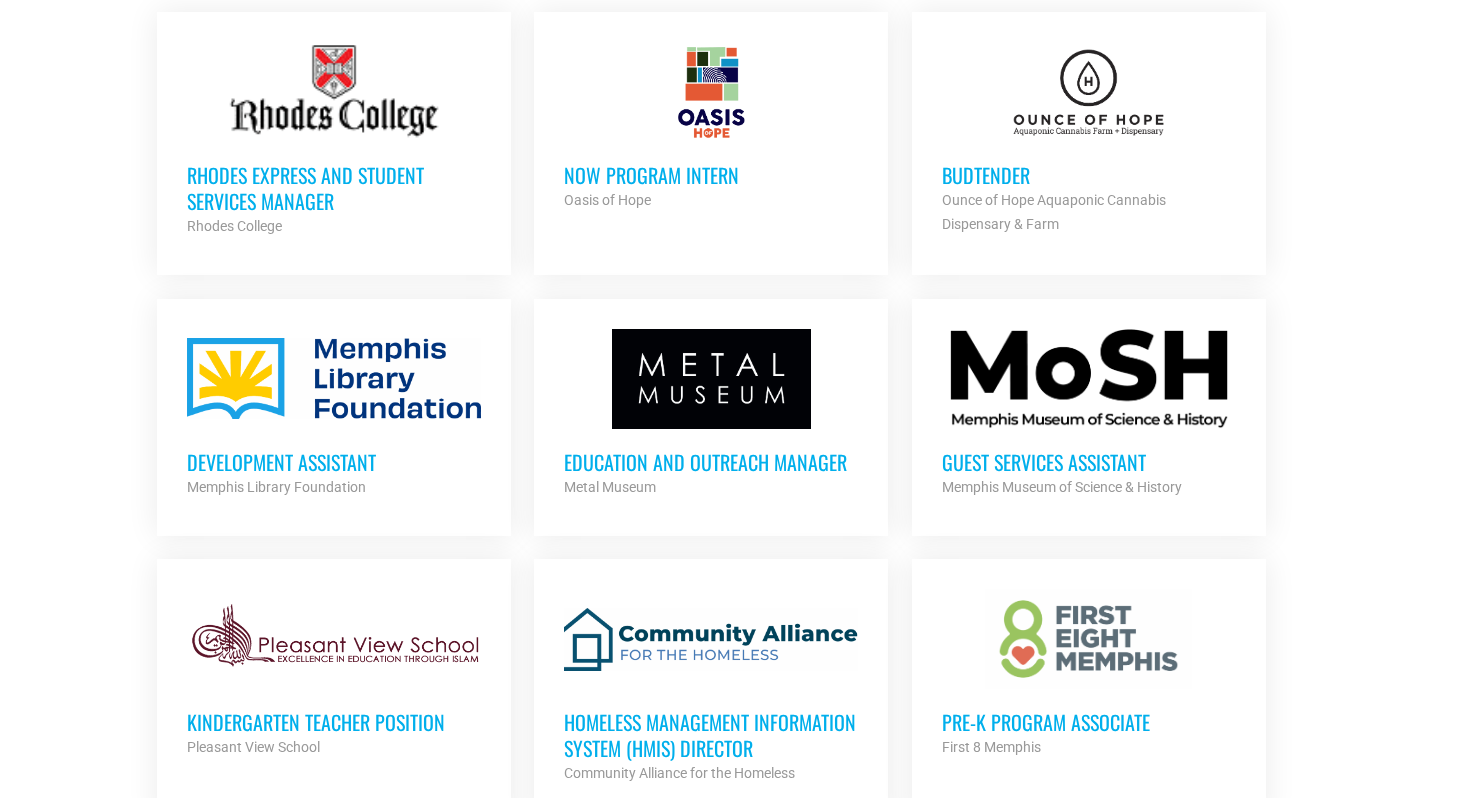 click on "Budtender" at bounding box center [1089, 175] 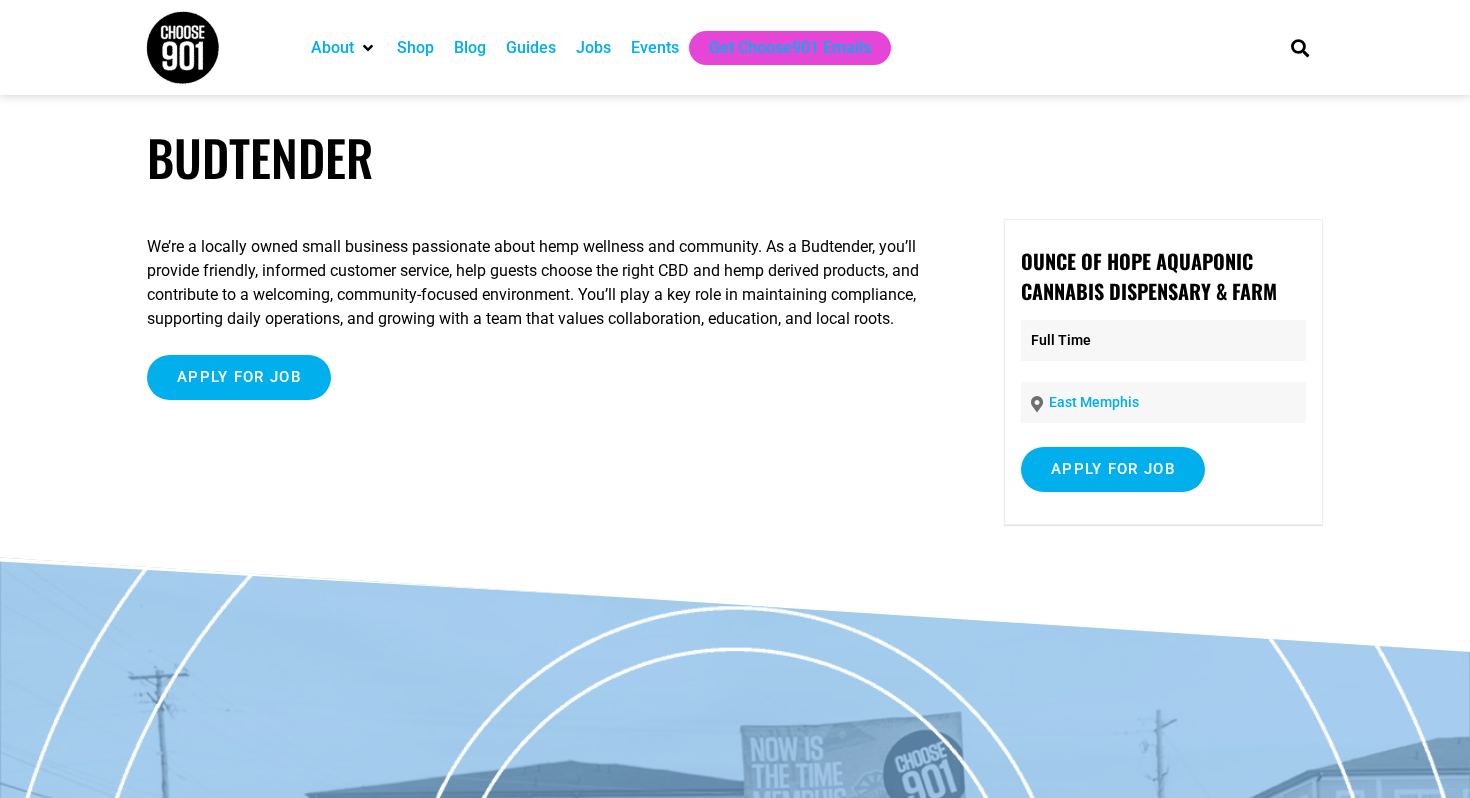 scroll, scrollTop: 0, scrollLeft: 0, axis: both 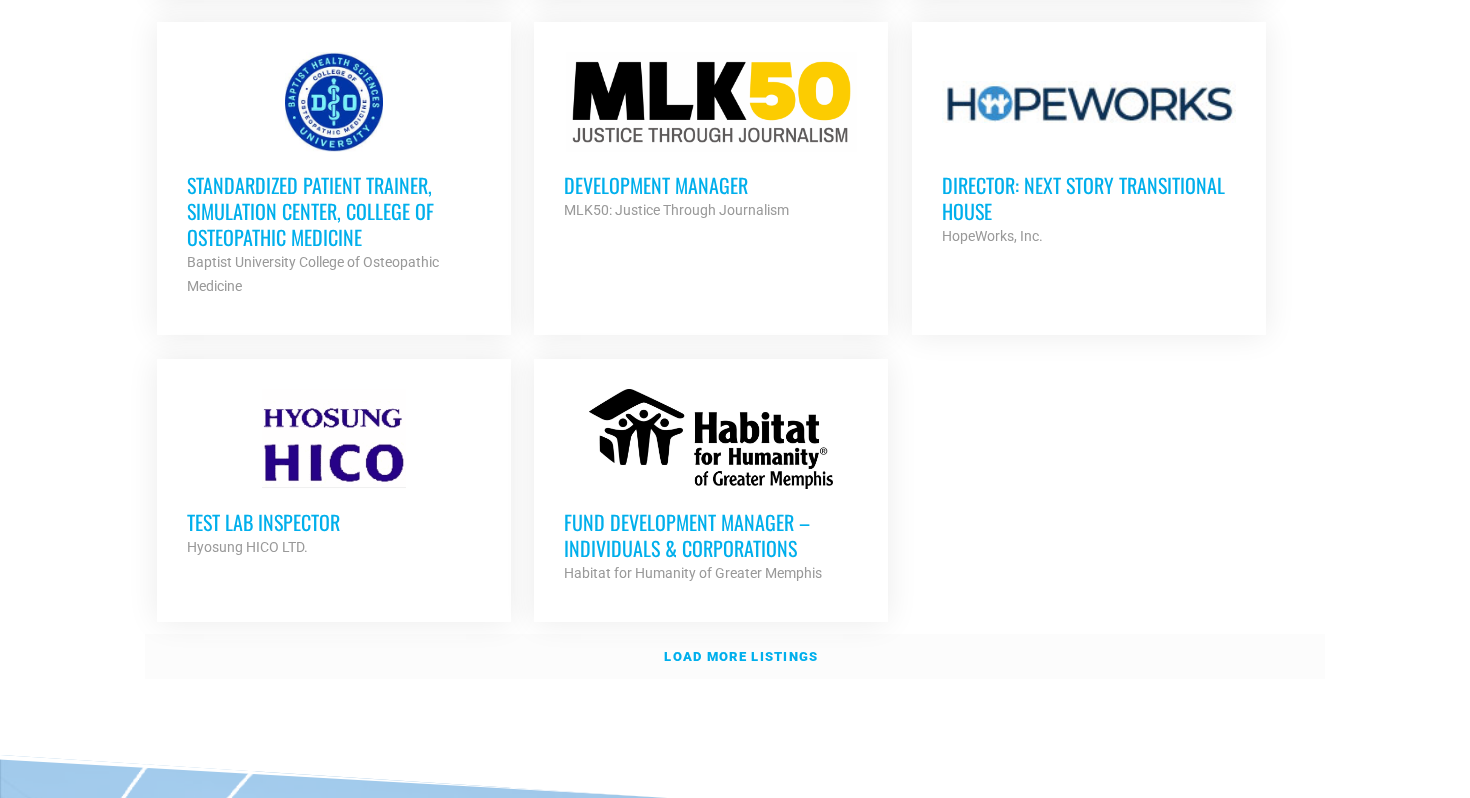 click on "Load more listings" at bounding box center [741, 656] 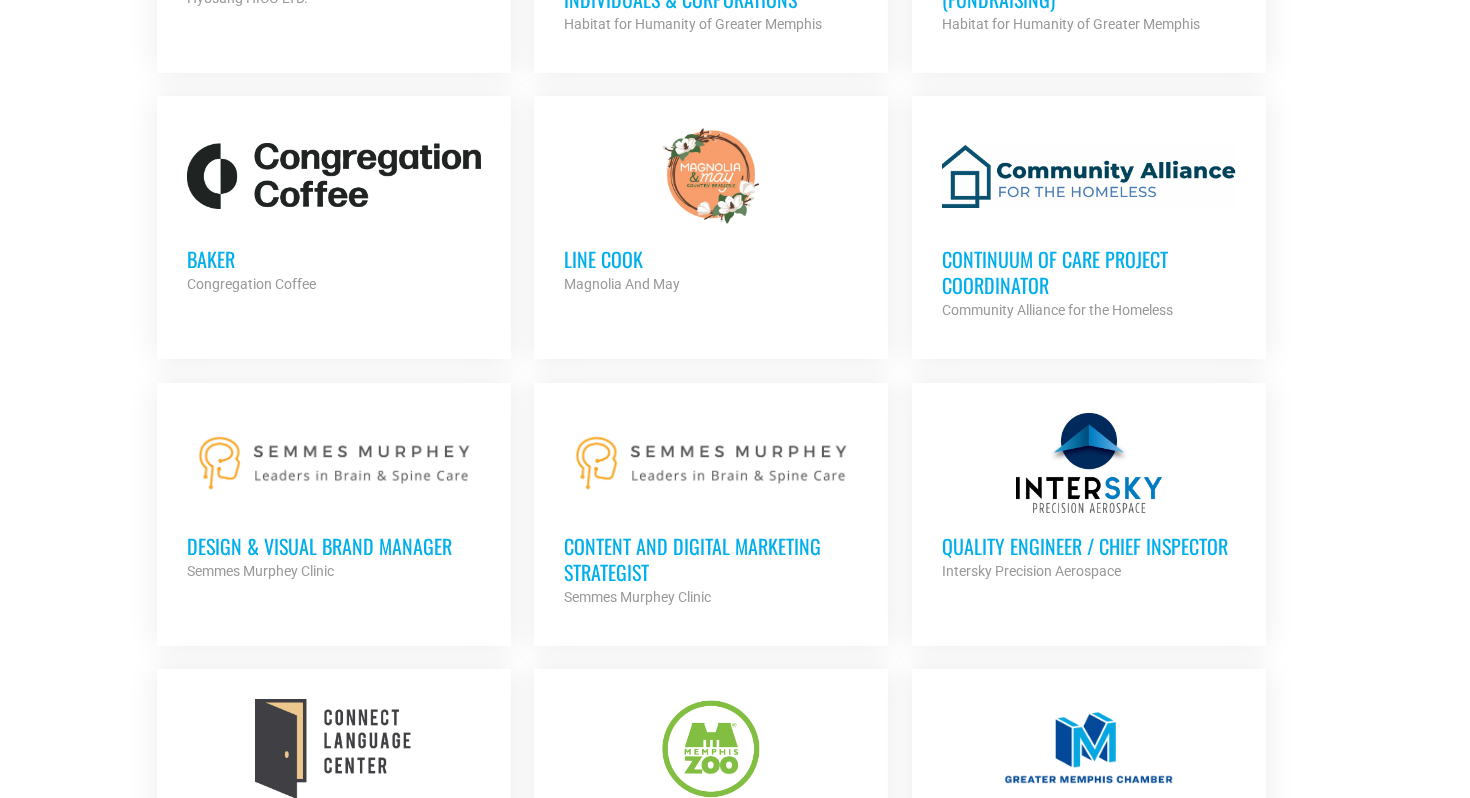 scroll, scrollTop: 2907, scrollLeft: 0, axis: vertical 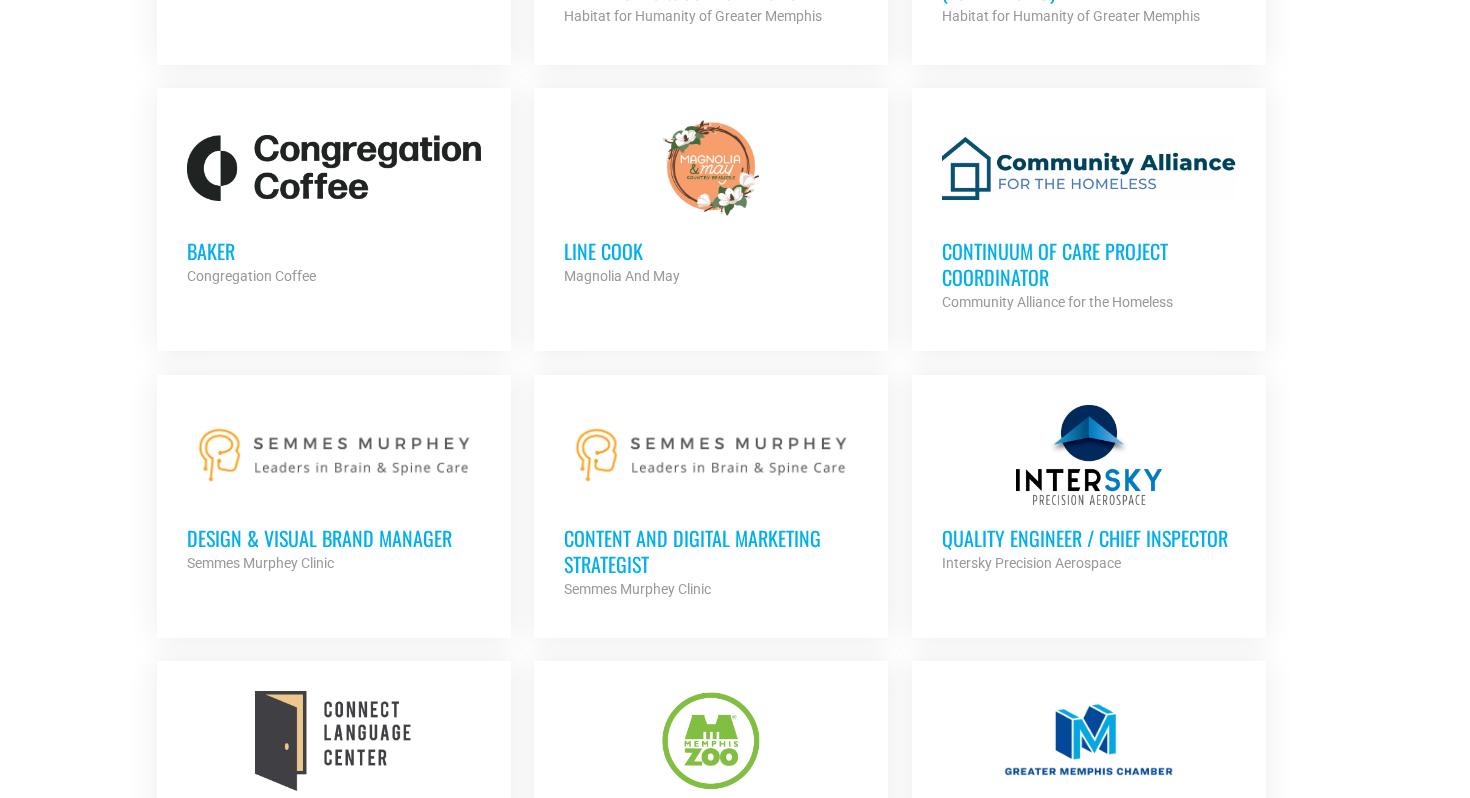 click on "Line cook" at bounding box center [711, 251] 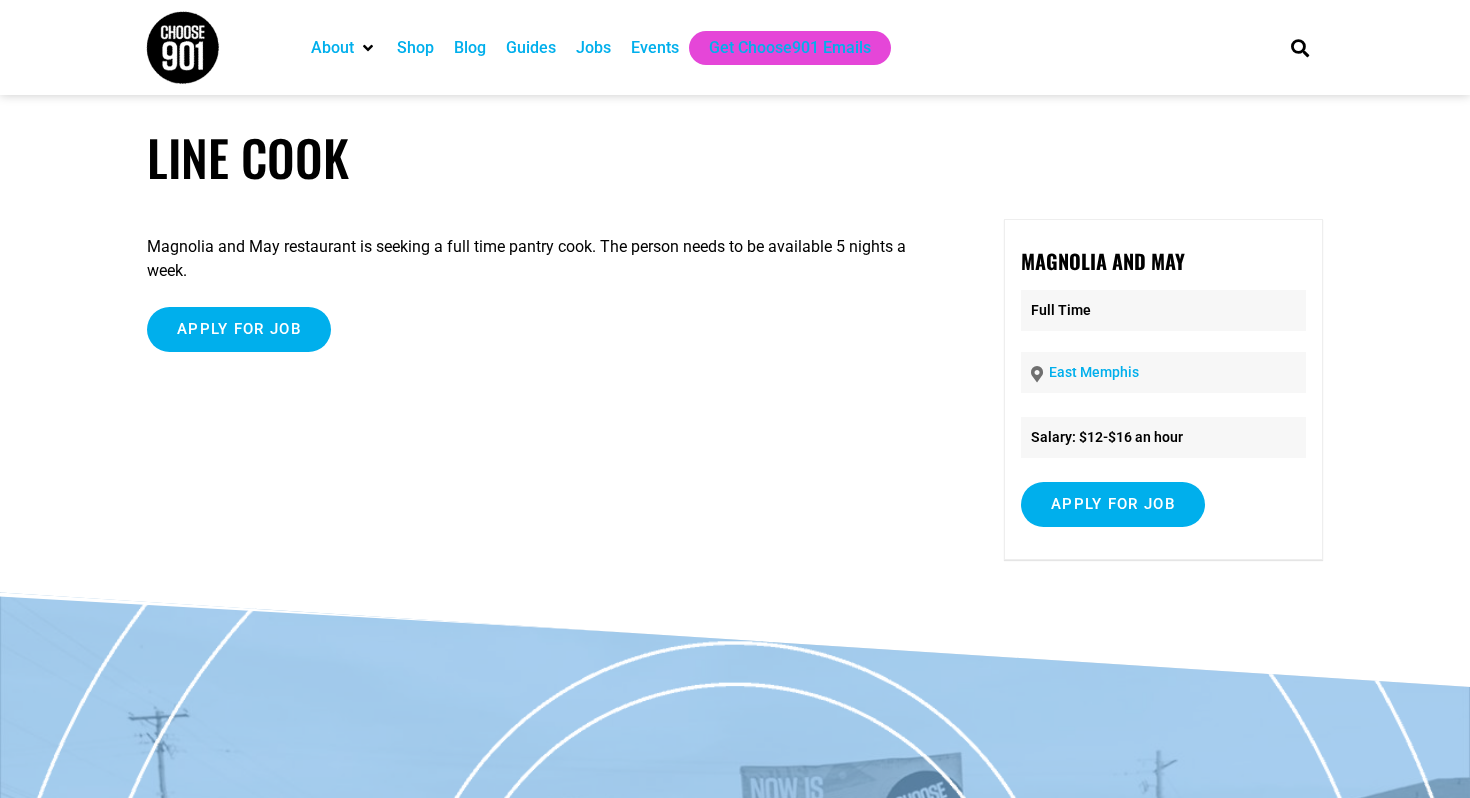 scroll, scrollTop: 0, scrollLeft: 0, axis: both 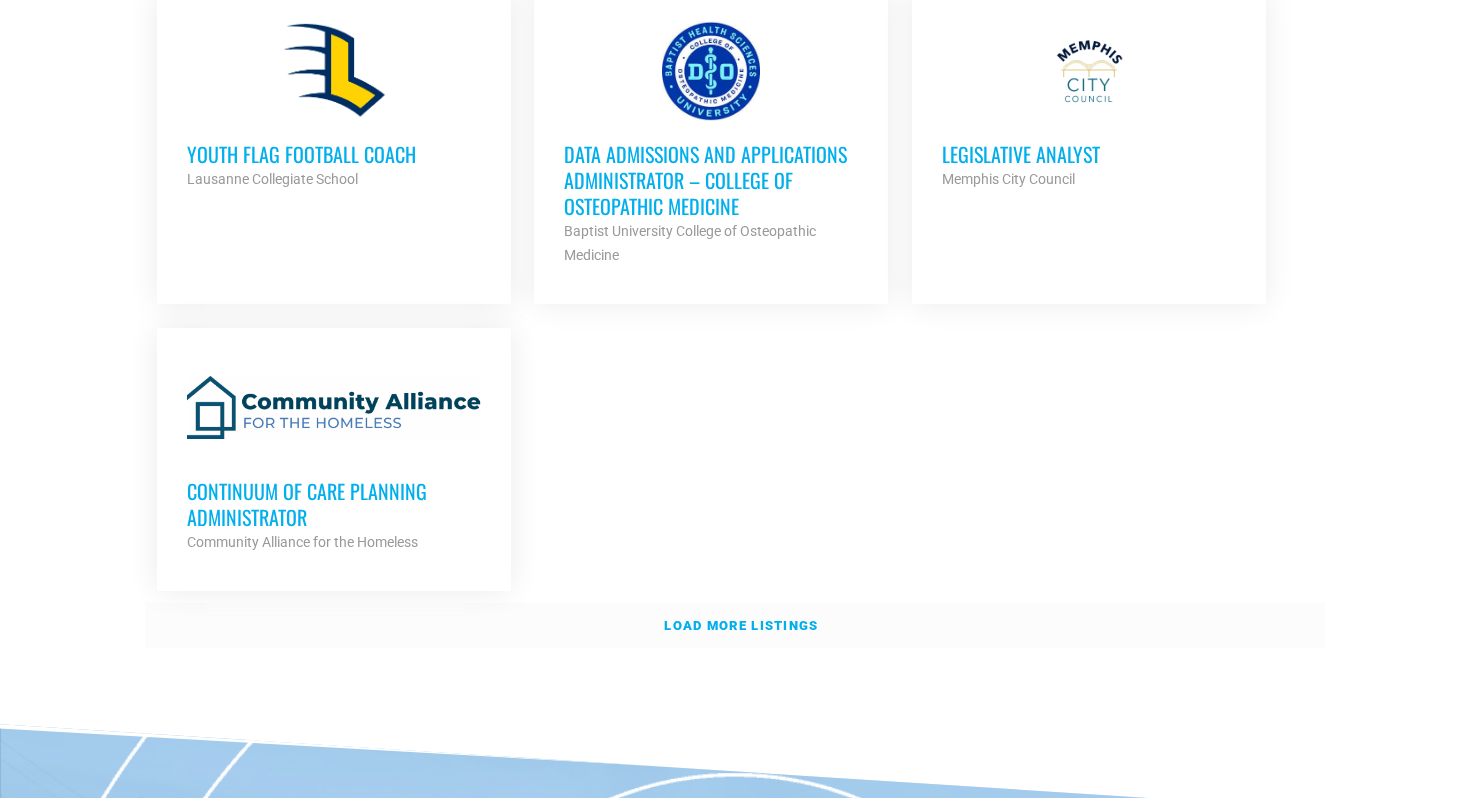 click on "Load more listings" at bounding box center (735, 626) 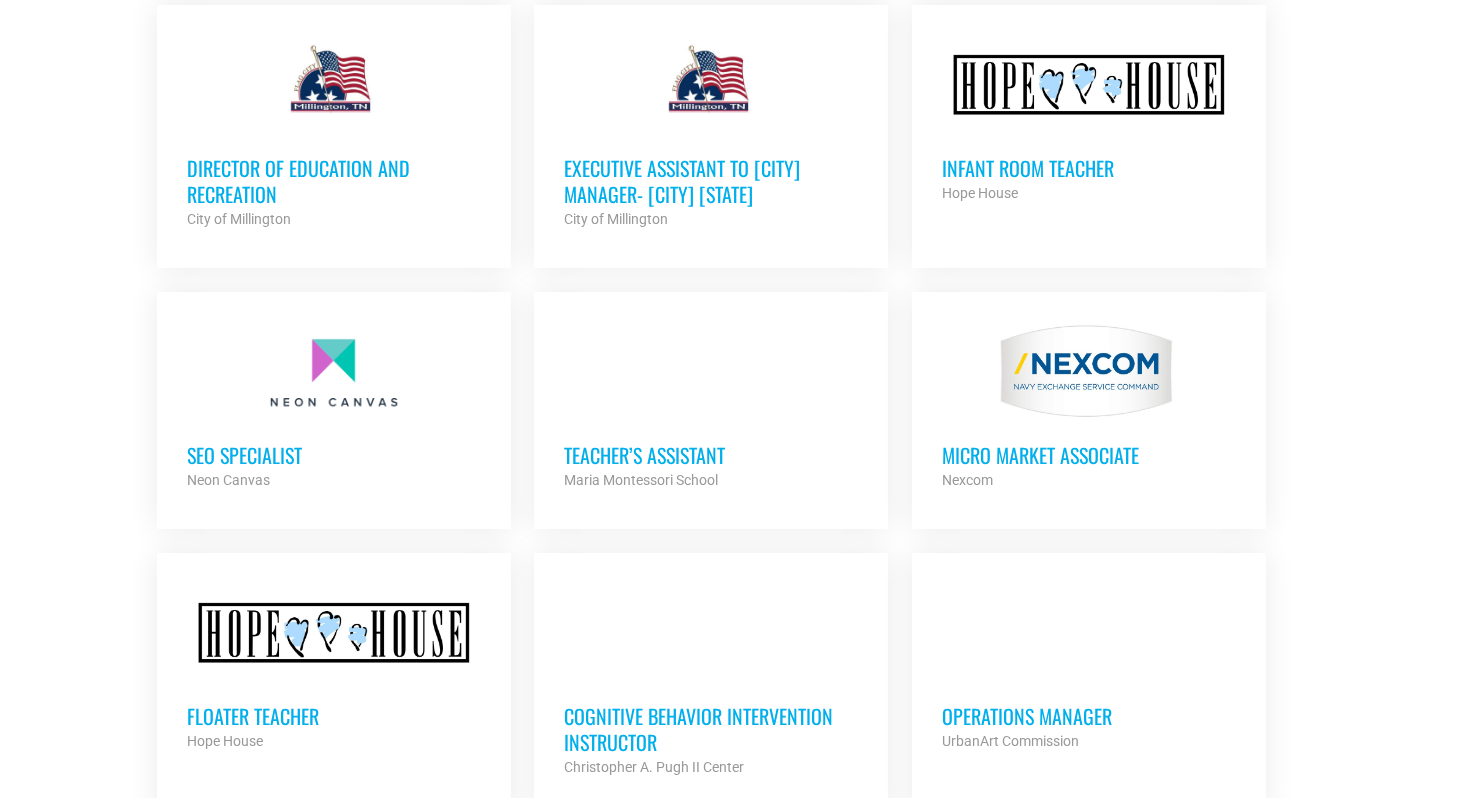 scroll, scrollTop: 5061, scrollLeft: 0, axis: vertical 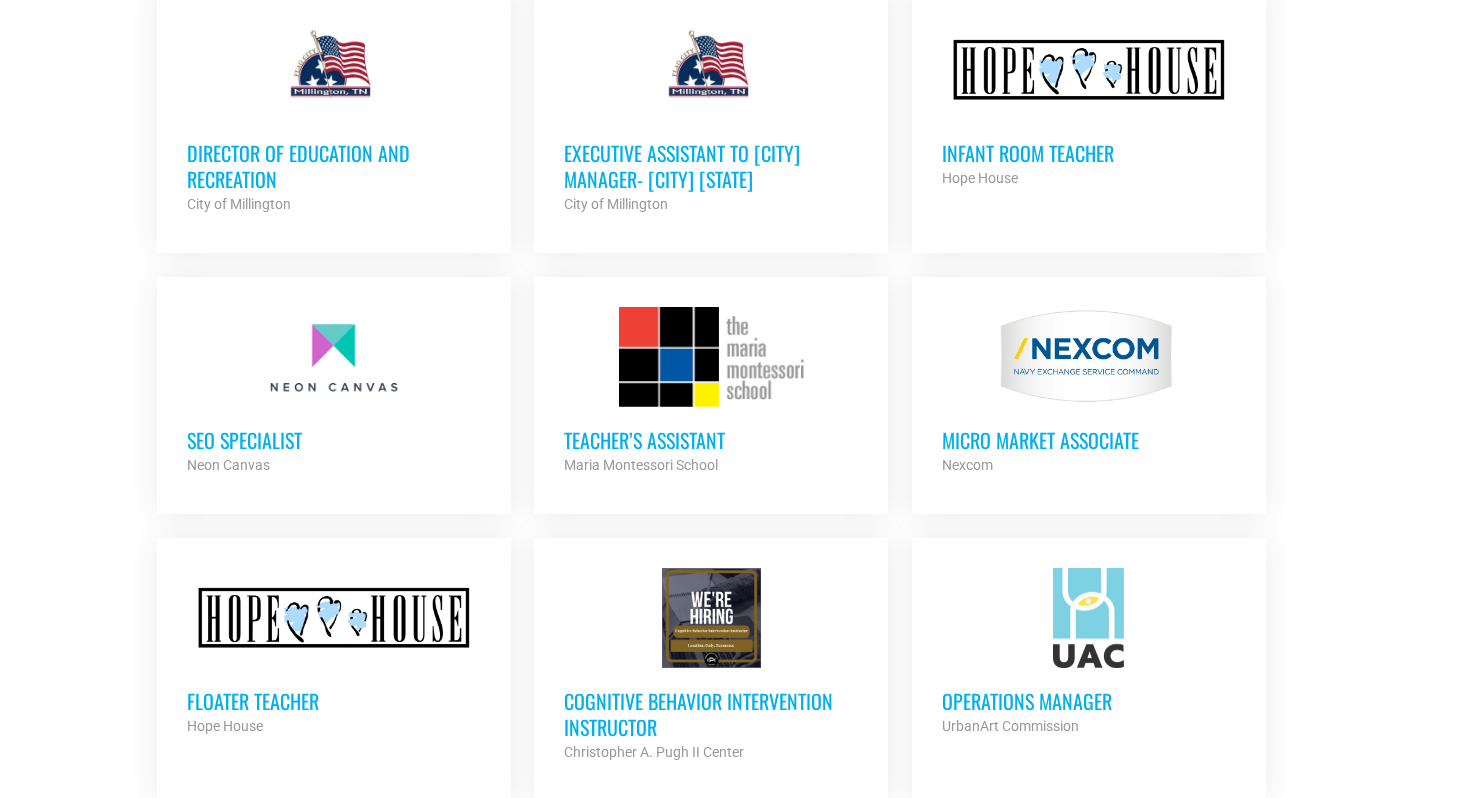 click on "SEO Specialist" at bounding box center [334, 440] 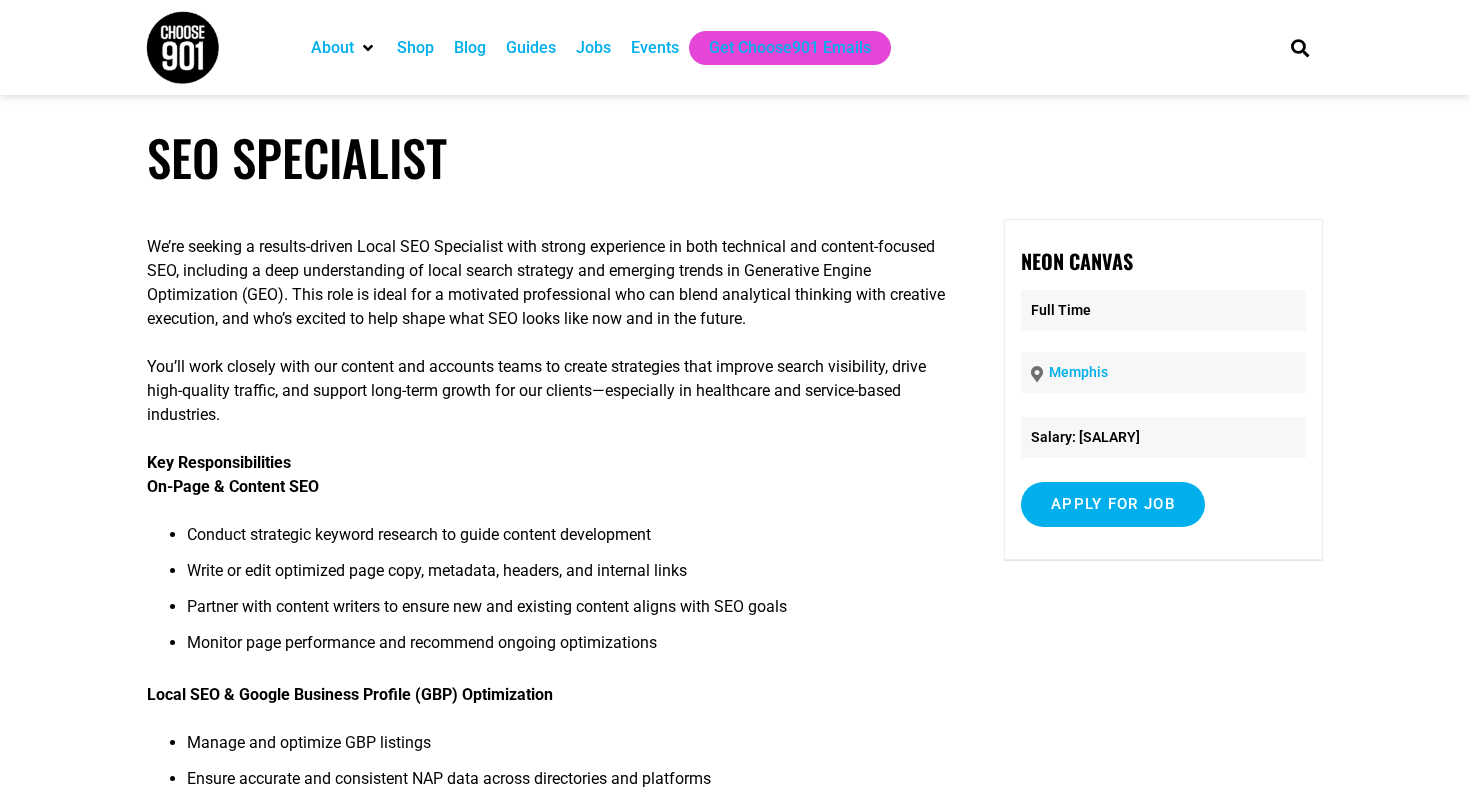 scroll, scrollTop: 0, scrollLeft: 0, axis: both 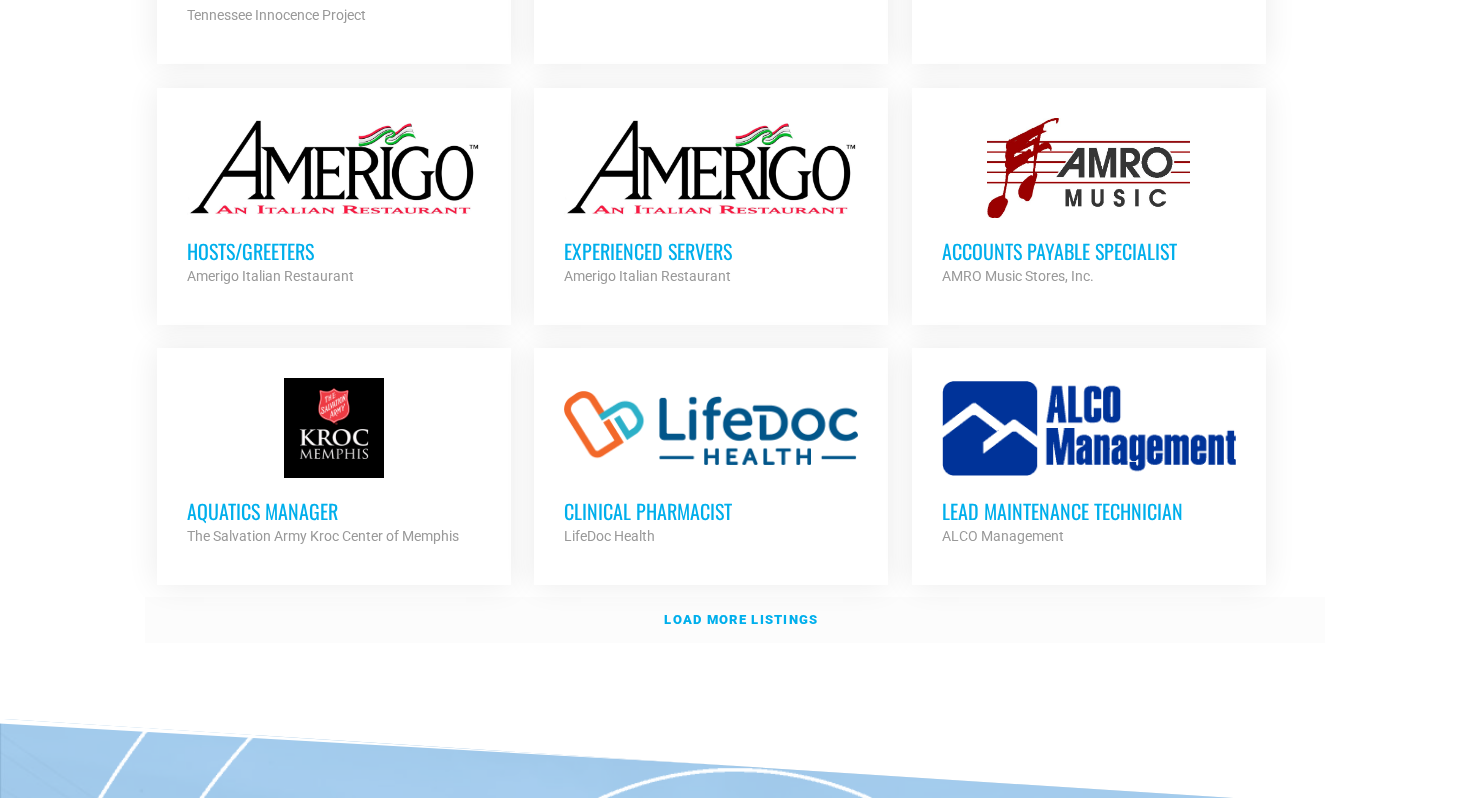 click on "Load more listings" at bounding box center [735, 620] 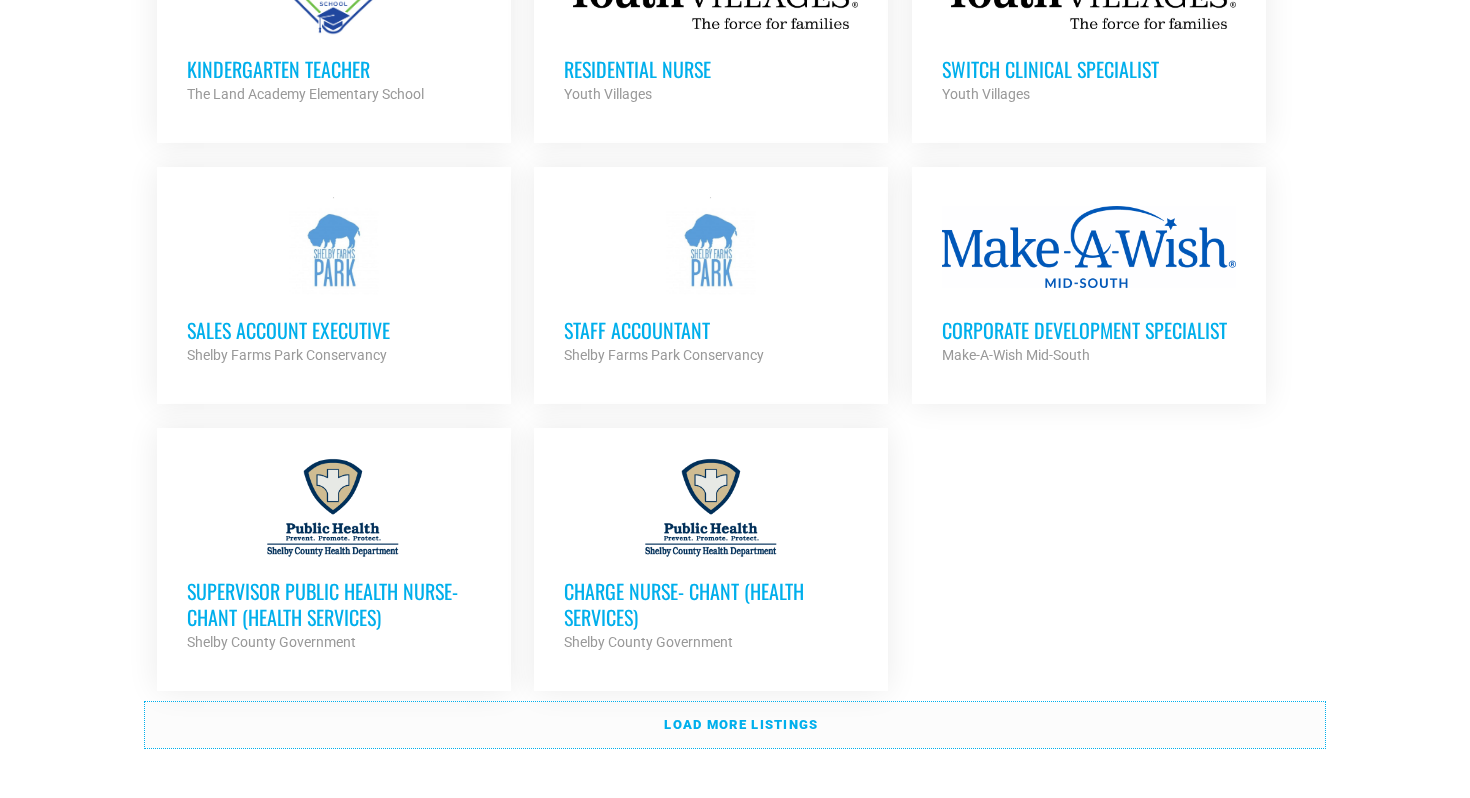 scroll, scrollTop: 7867, scrollLeft: 0, axis: vertical 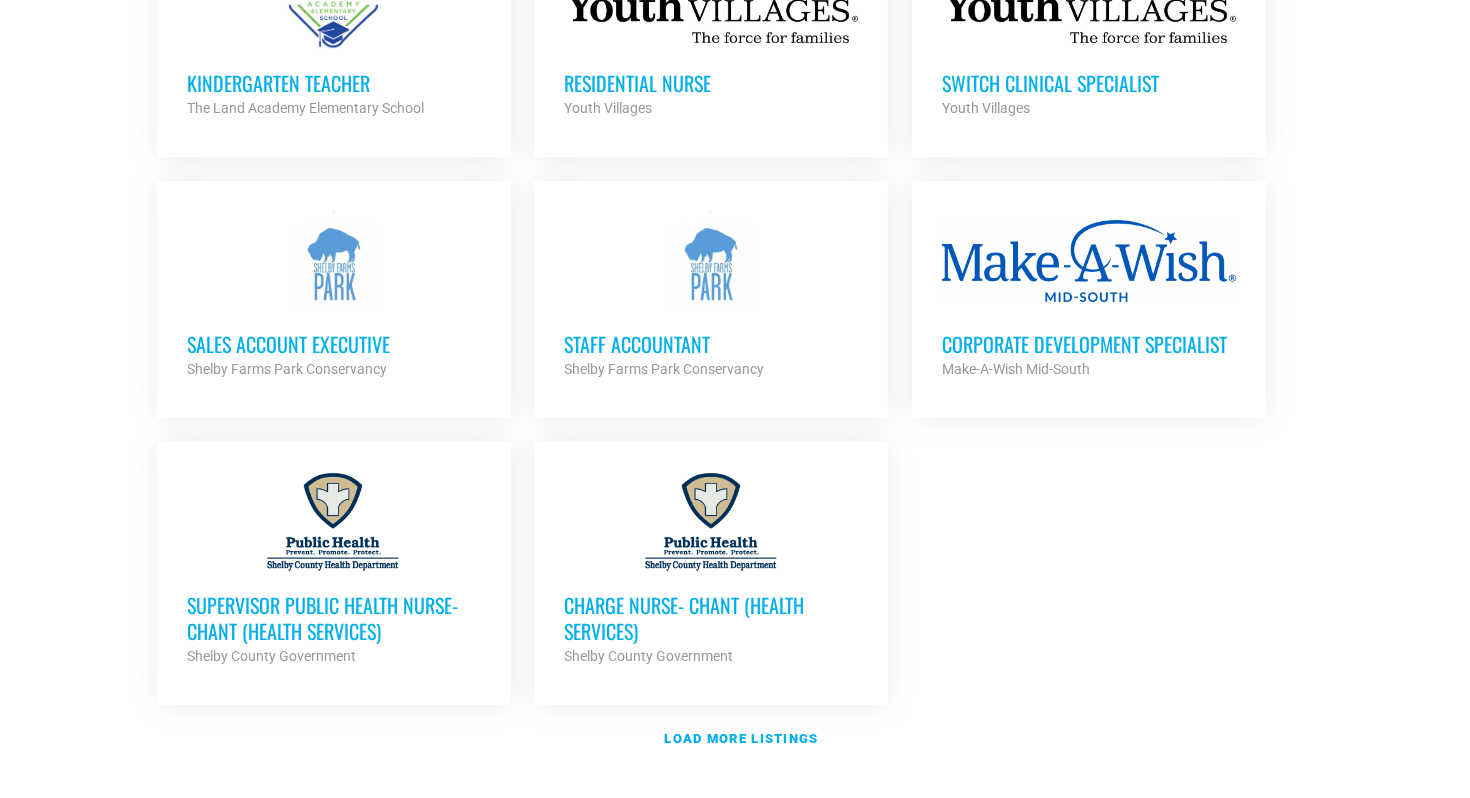 click on "Sales Account Executive
Shelby Farms Park Conservancy
Partner Org" at bounding box center [334, 346] 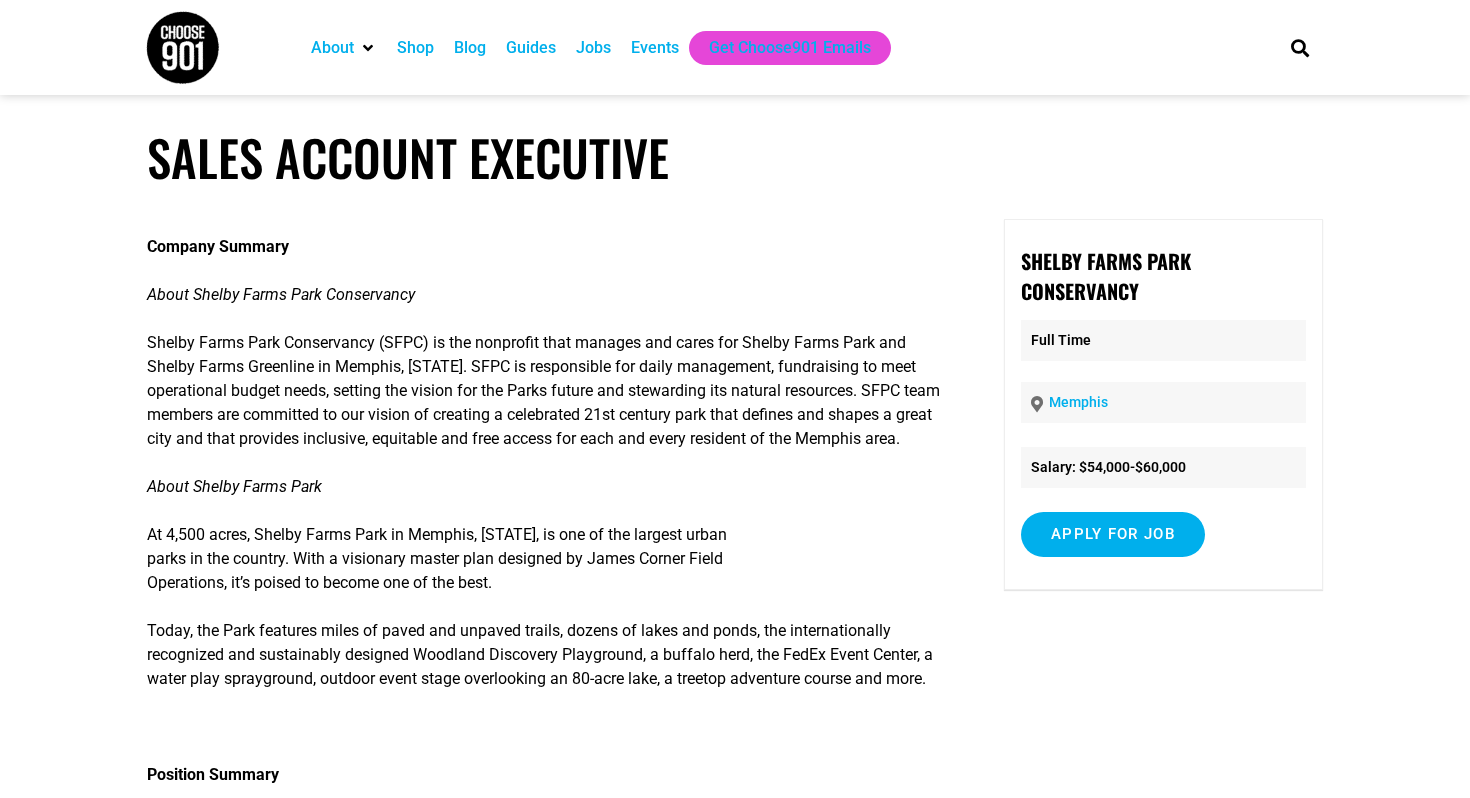 scroll, scrollTop: 0, scrollLeft: 0, axis: both 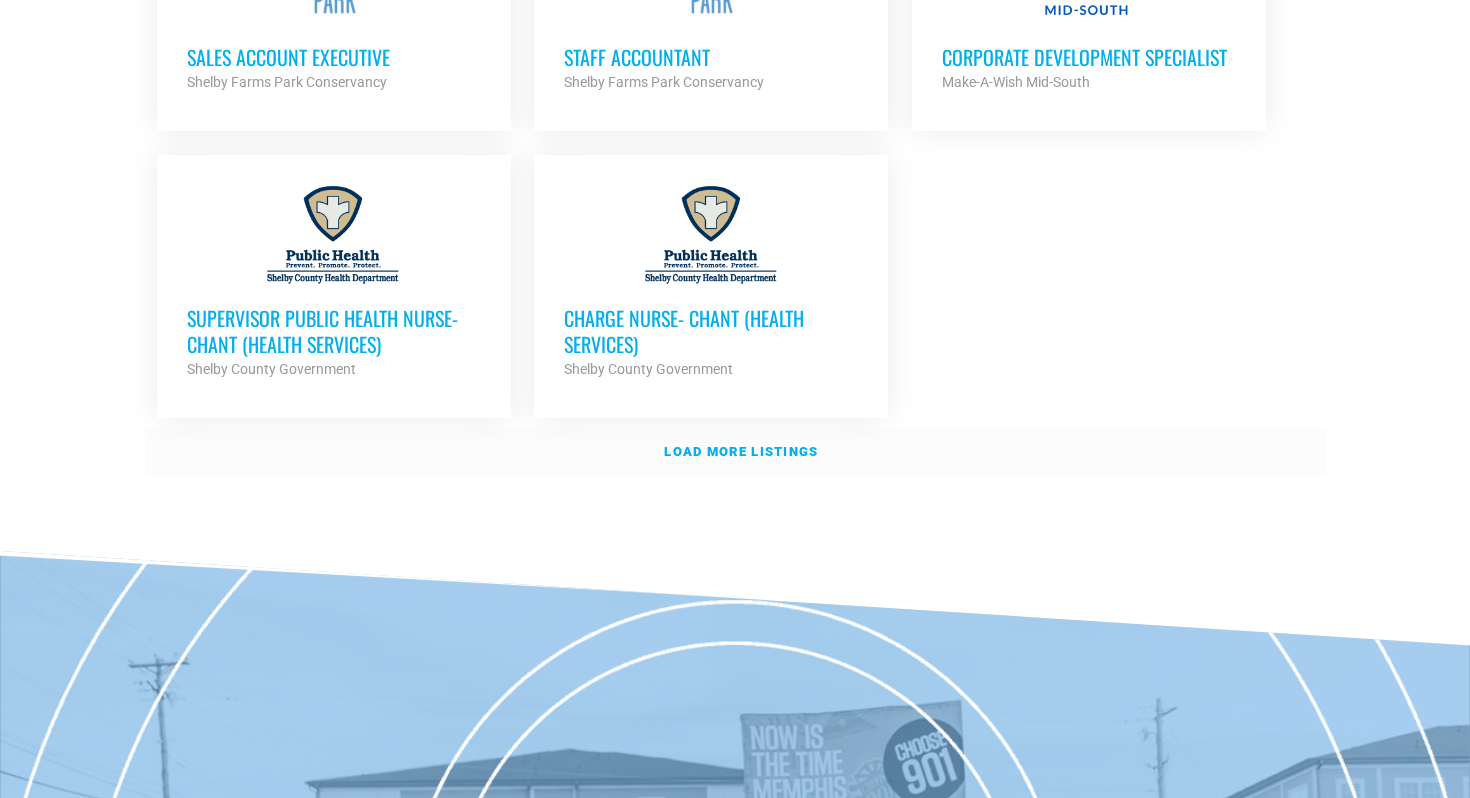 click on "Load more listings" at bounding box center (741, 451) 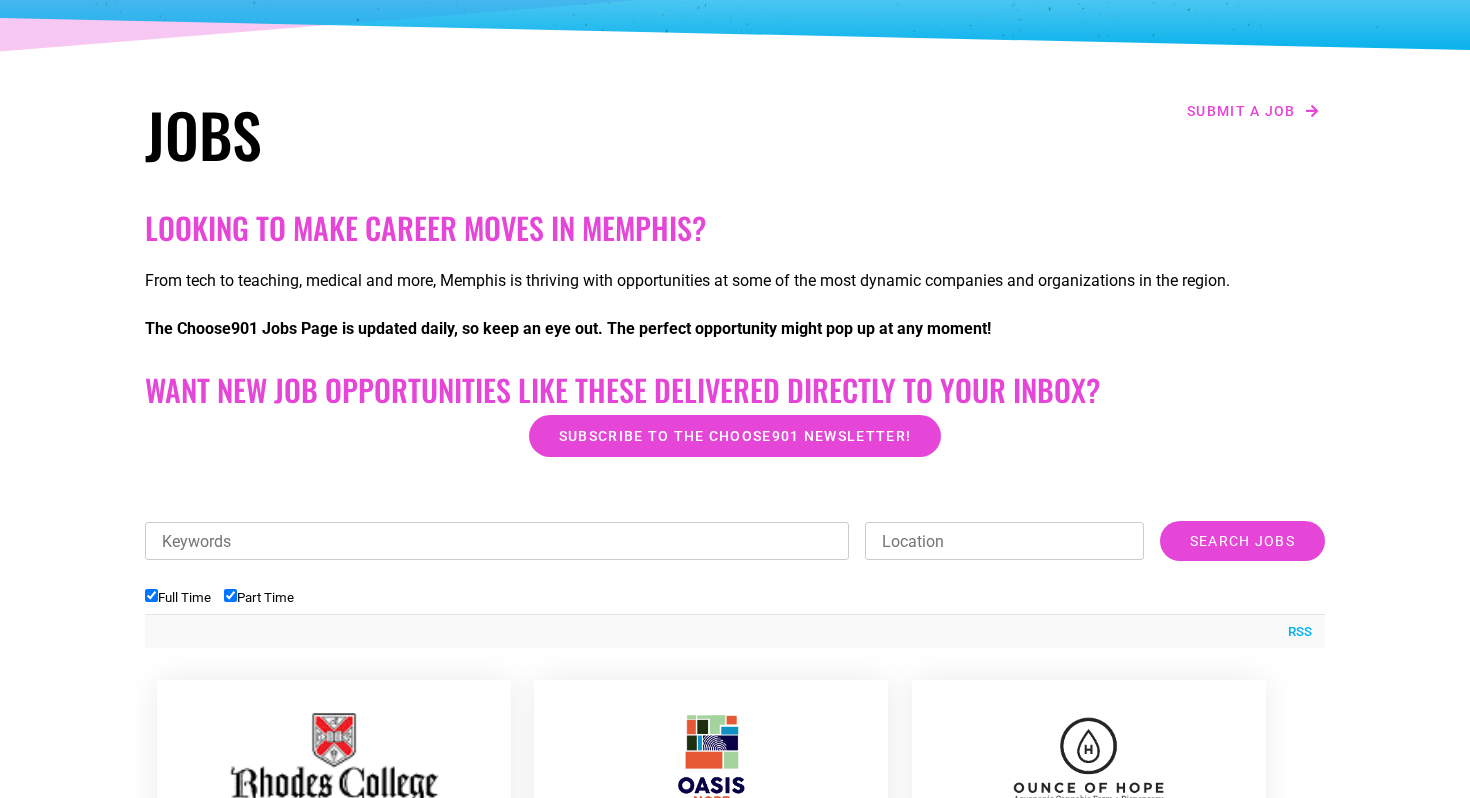 scroll, scrollTop: 211, scrollLeft: 0, axis: vertical 